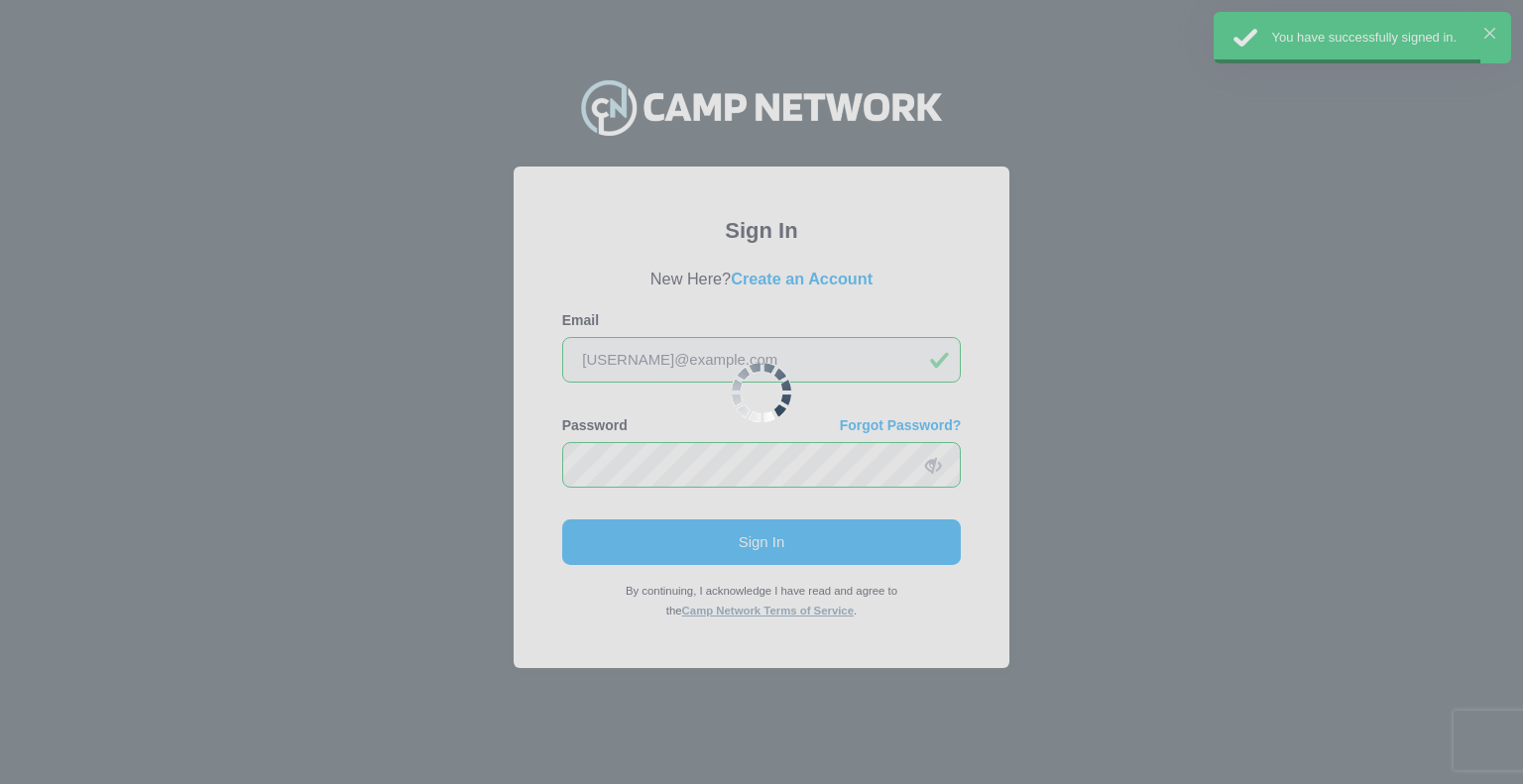 scroll, scrollTop: 0, scrollLeft: 0, axis: both 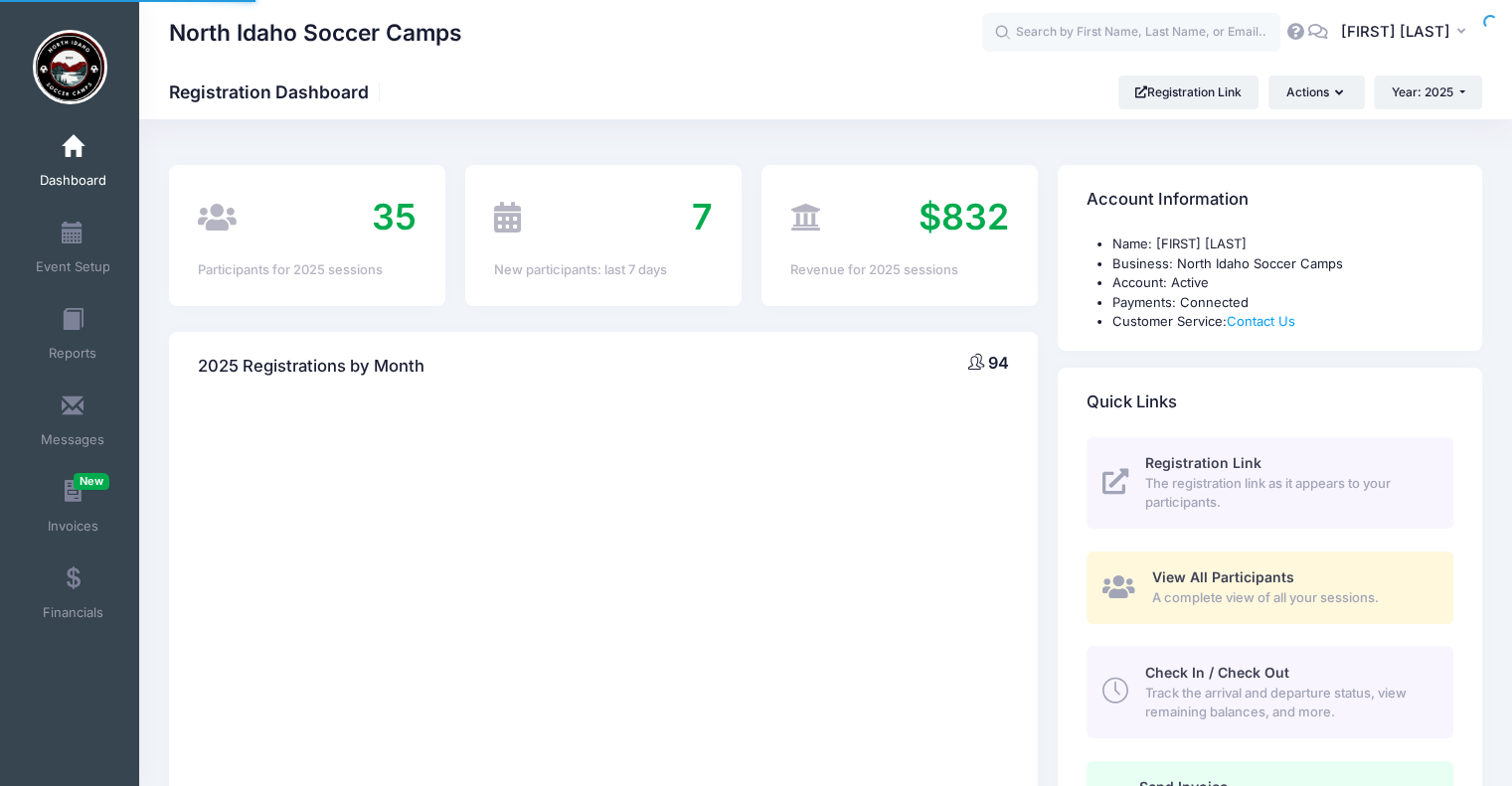 select 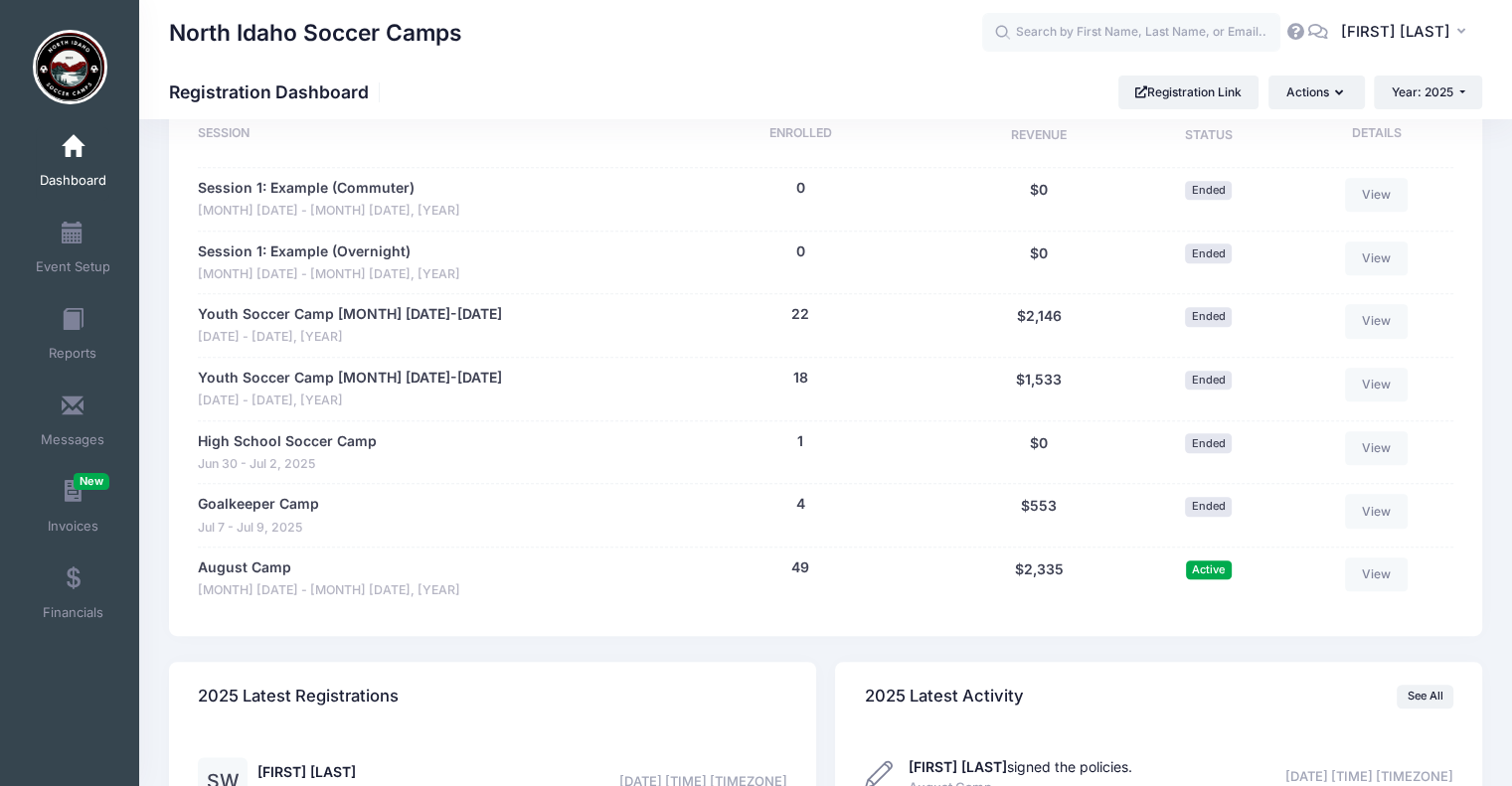 scroll, scrollTop: 1192, scrollLeft: 0, axis: vertical 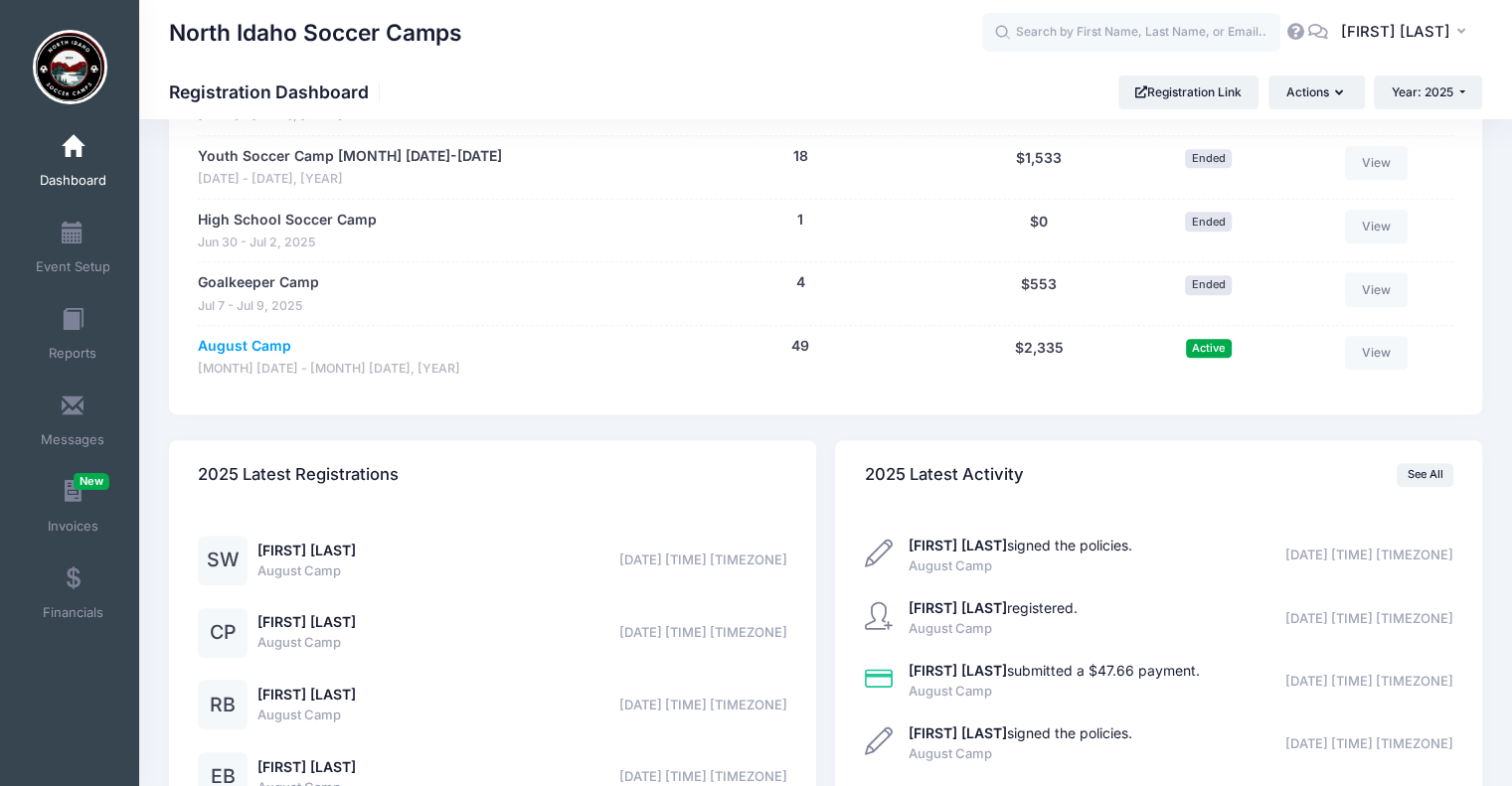click on "August Camp" at bounding box center [245, 346] 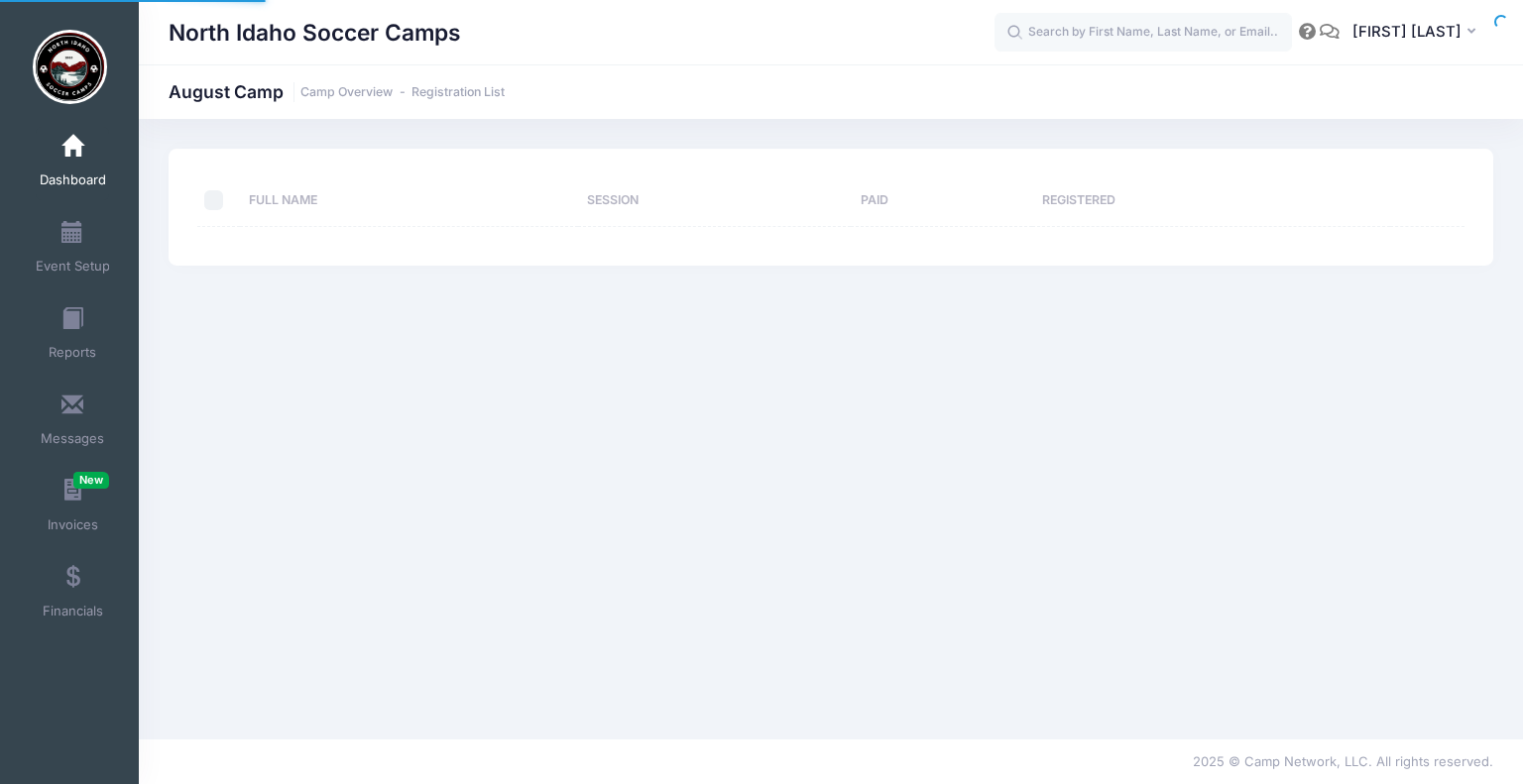 scroll, scrollTop: 0, scrollLeft: 0, axis: both 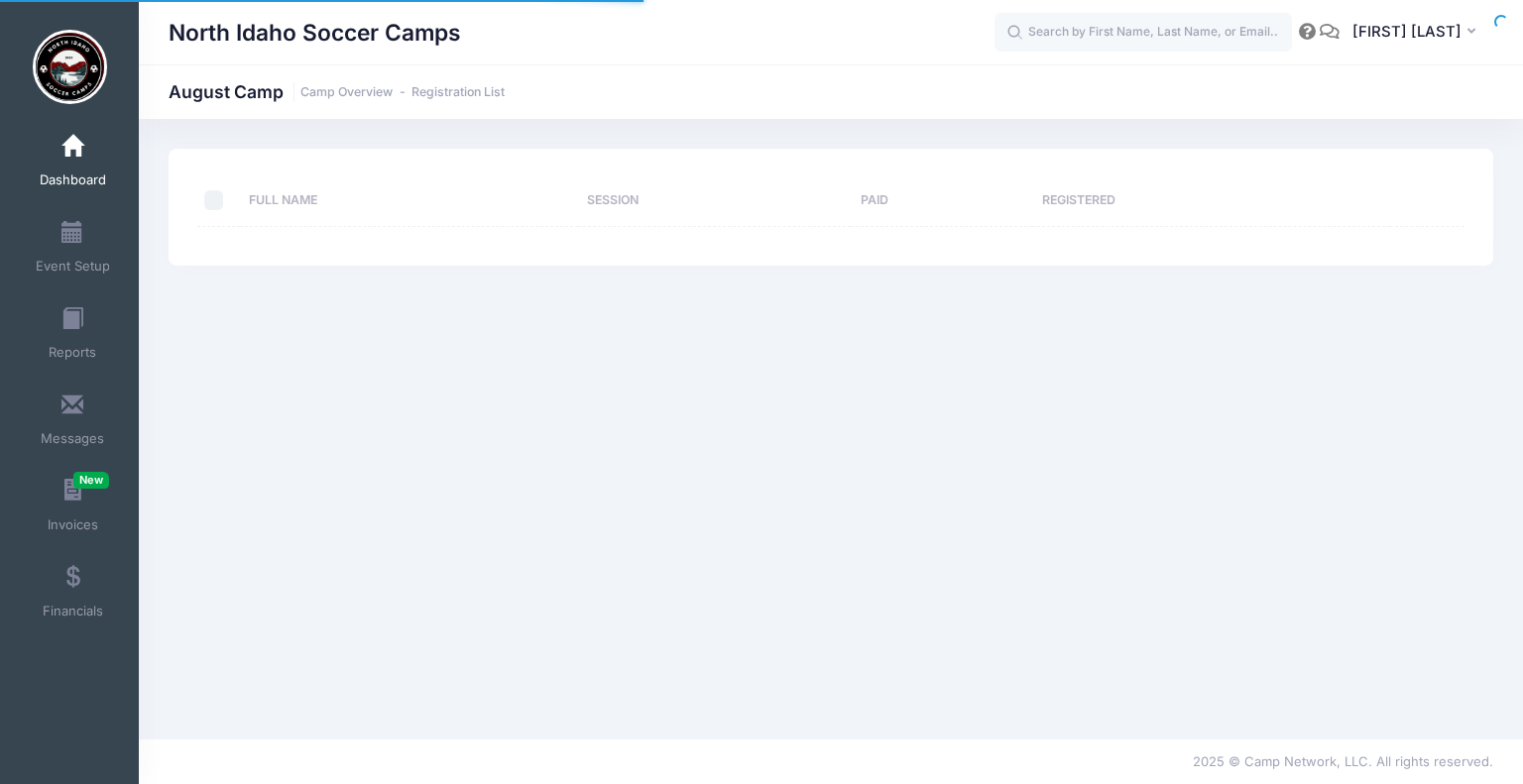 select on "10" 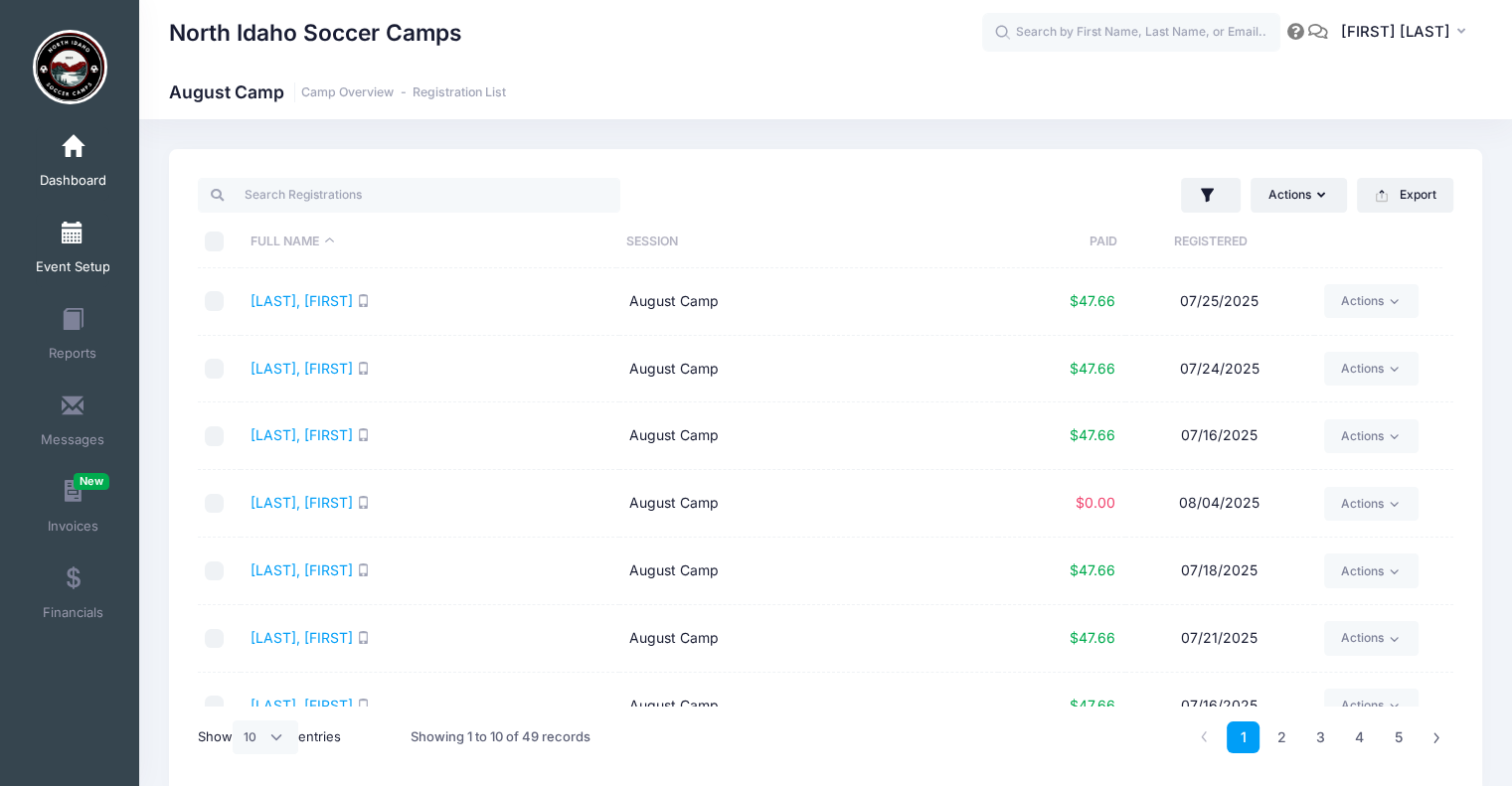 click on "Event Setup" at bounding box center (73, 250) 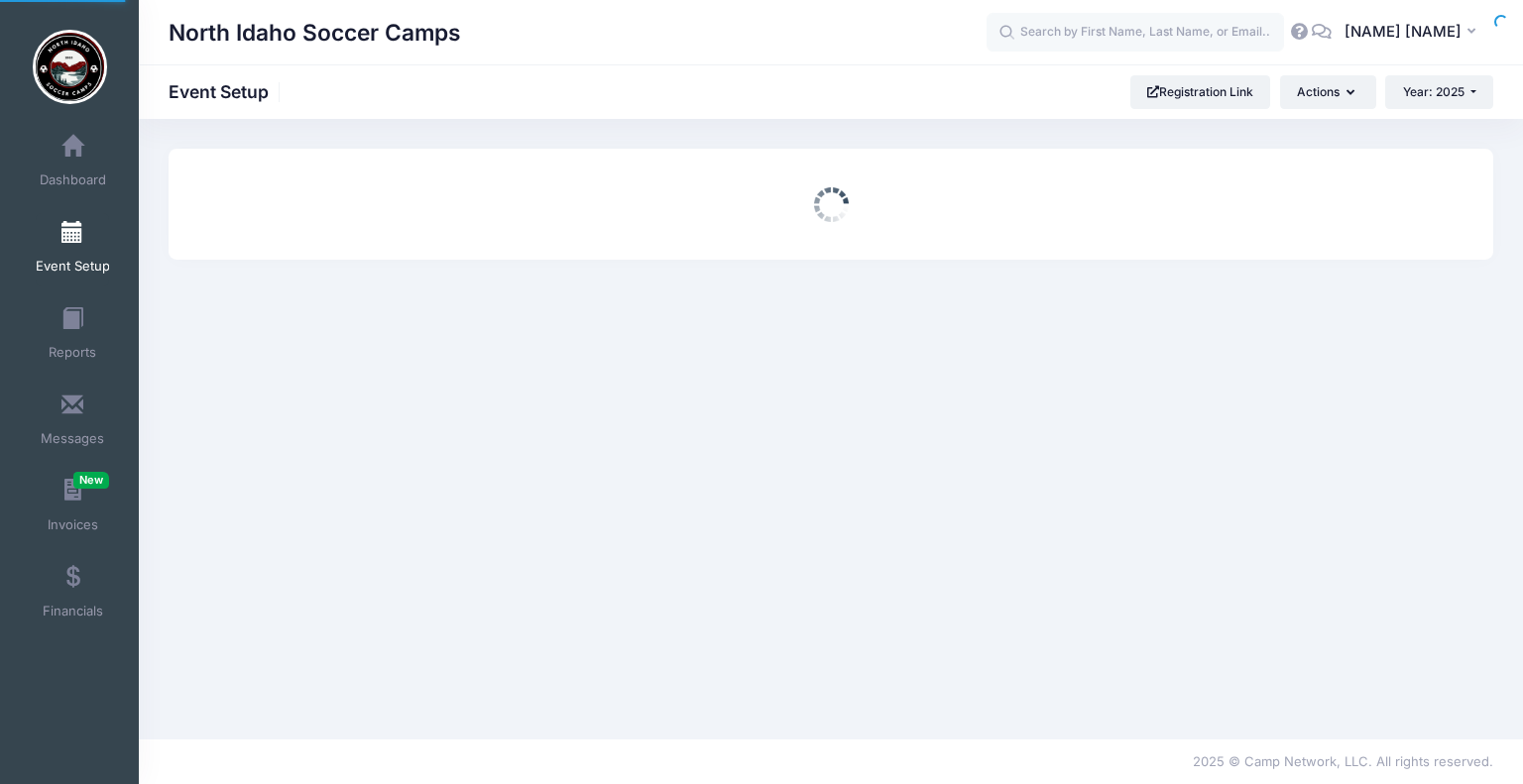 scroll, scrollTop: 0, scrollLeft: 0, axis: both 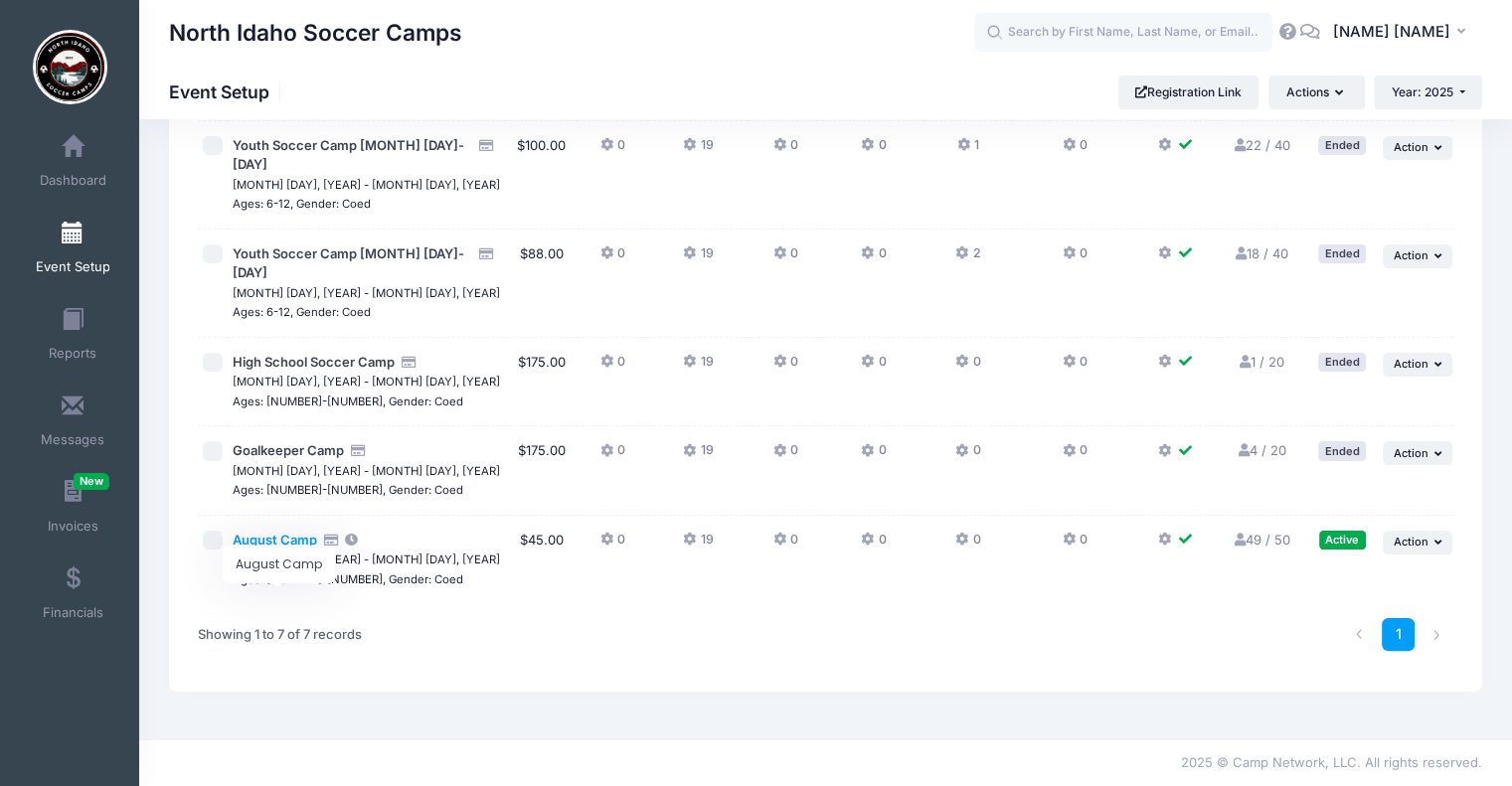 click on "August Camp" at bounding box center [274, 540] 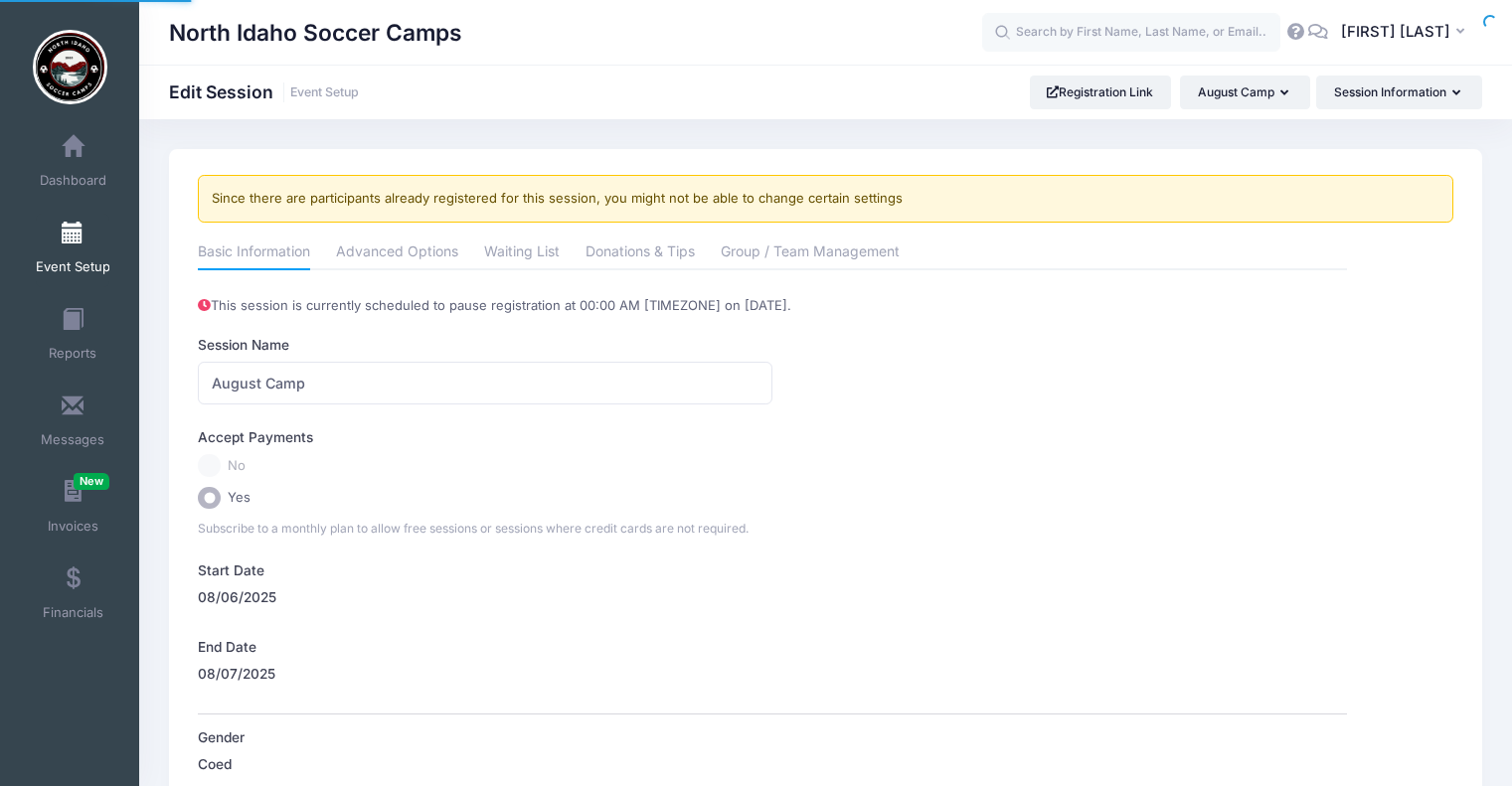 scroll, scrollTop: 0, scrollLeft: 0, axis: both 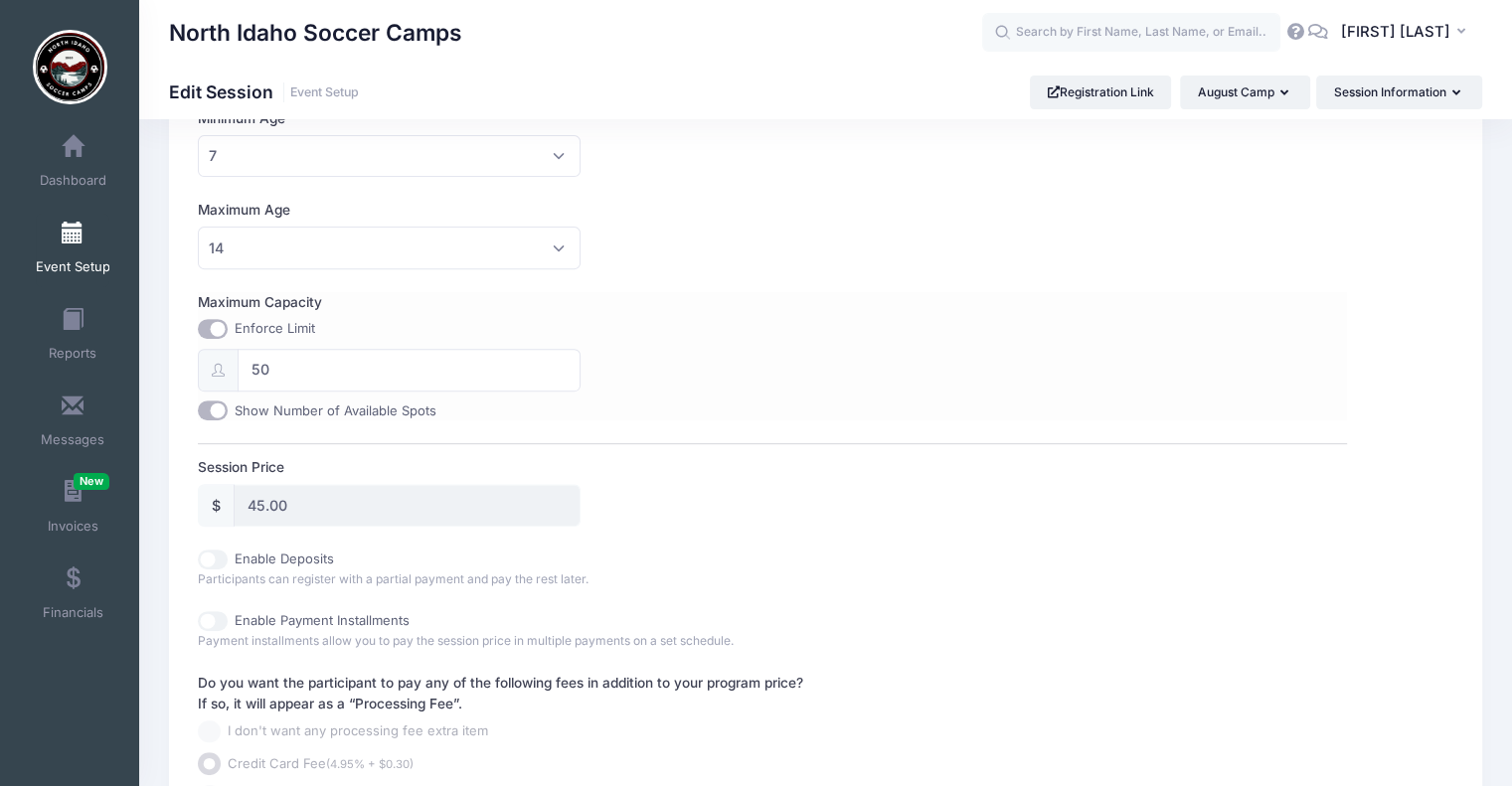 click on "Maximum Capacity" at bounding box center [213, 329] 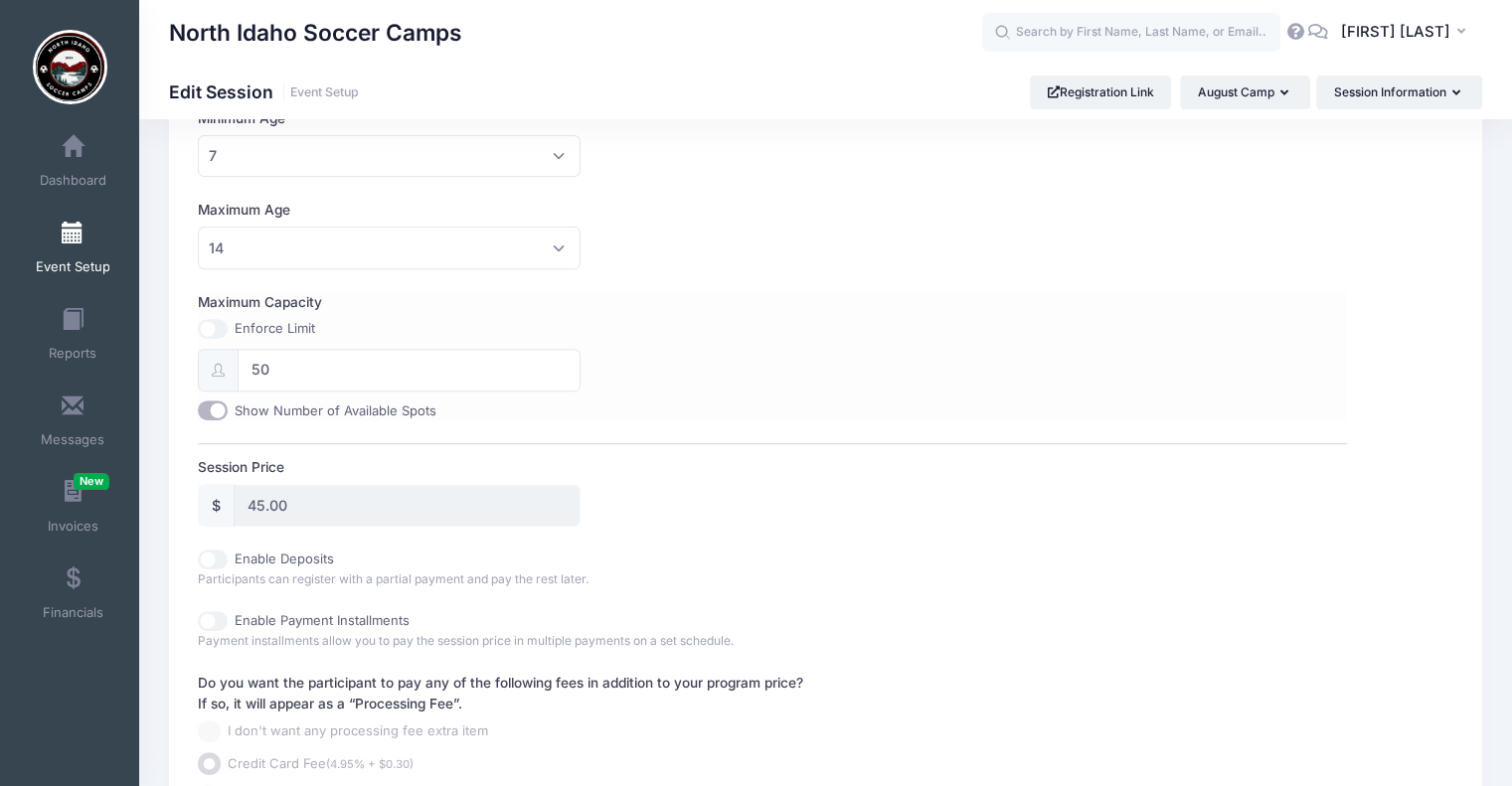 type on "0" 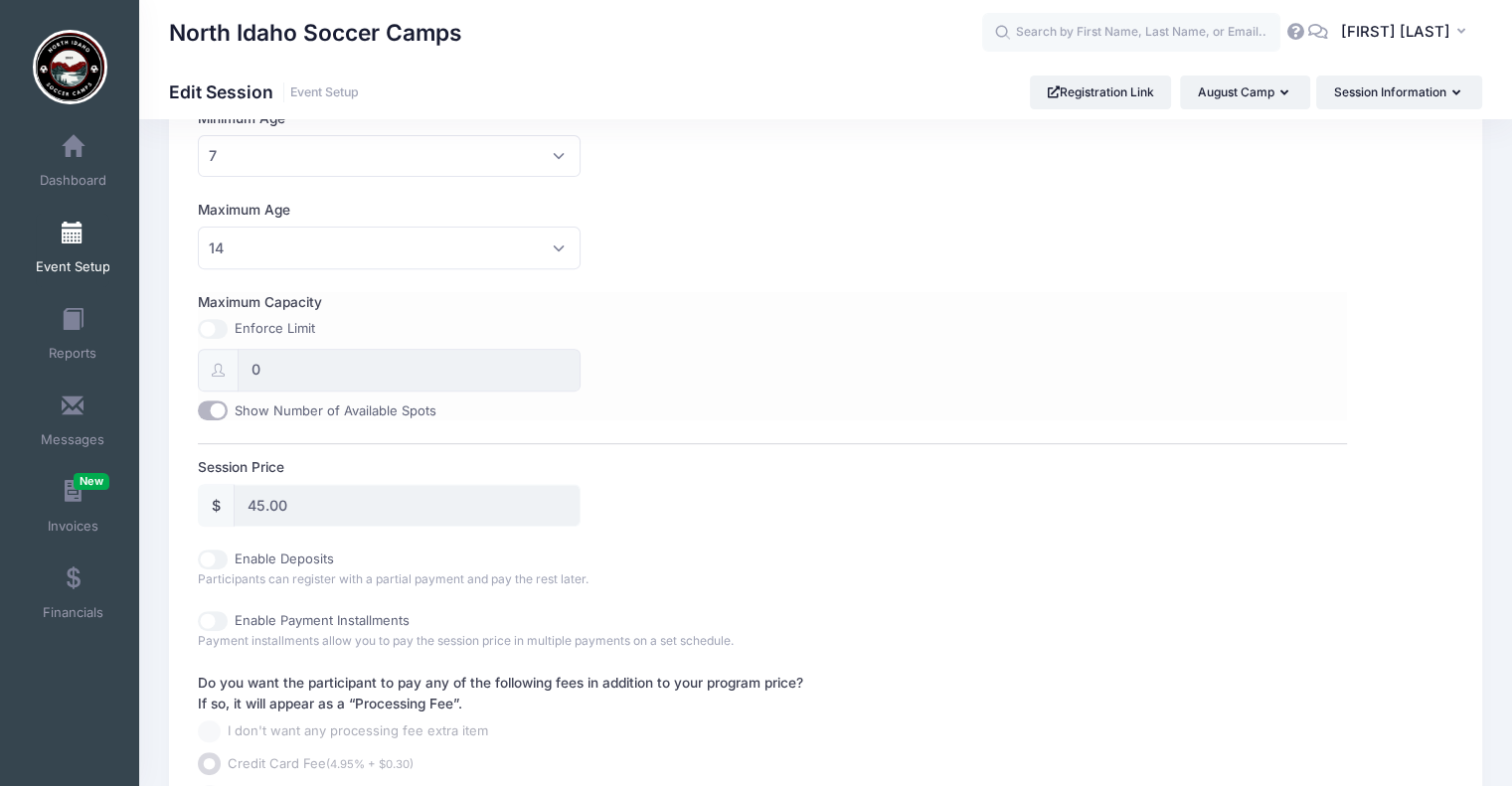 click on "Maximum Capacity" at bounding box center (213, 329) 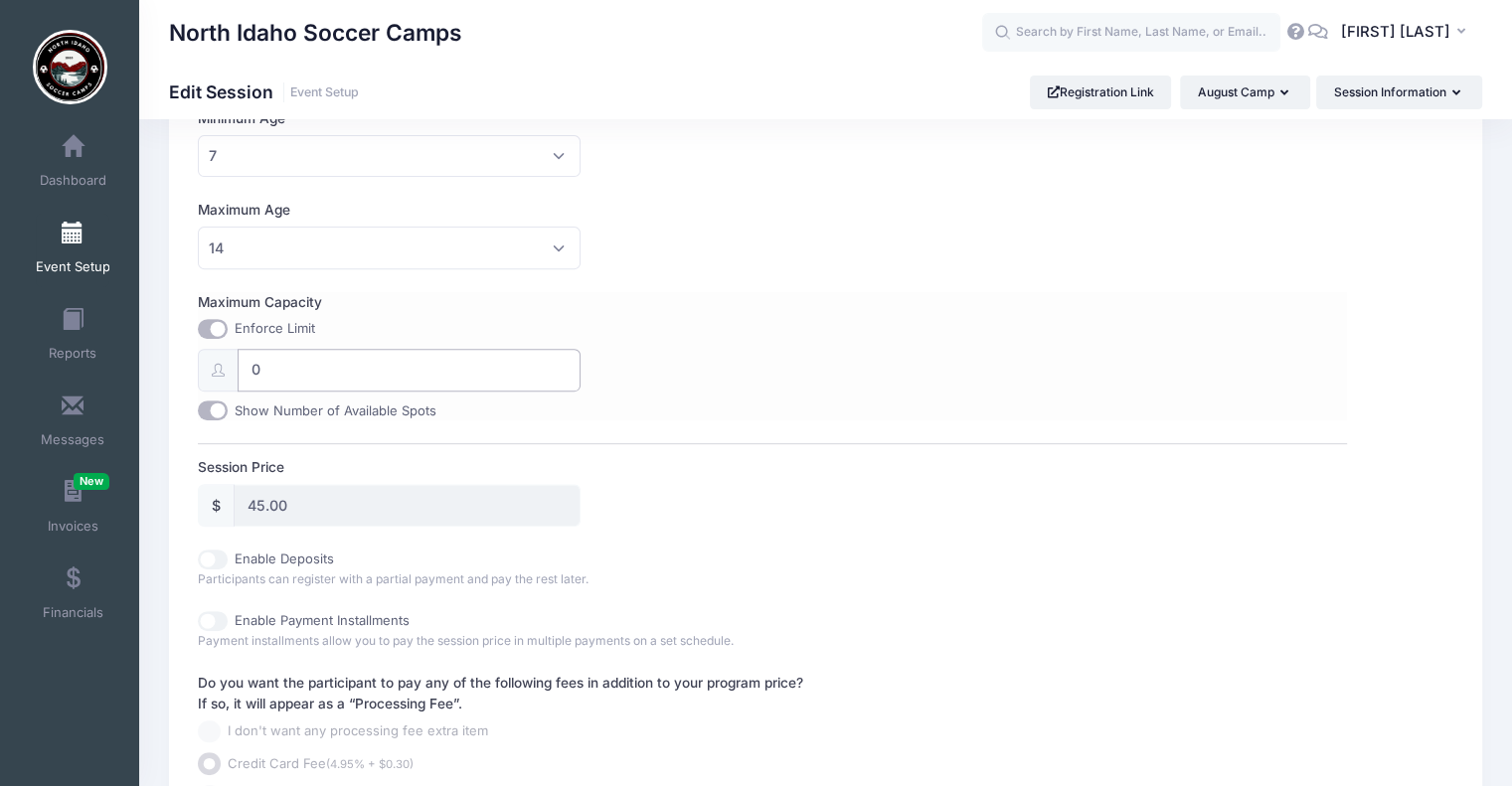 click on "0" at bounding box center [409, 370] 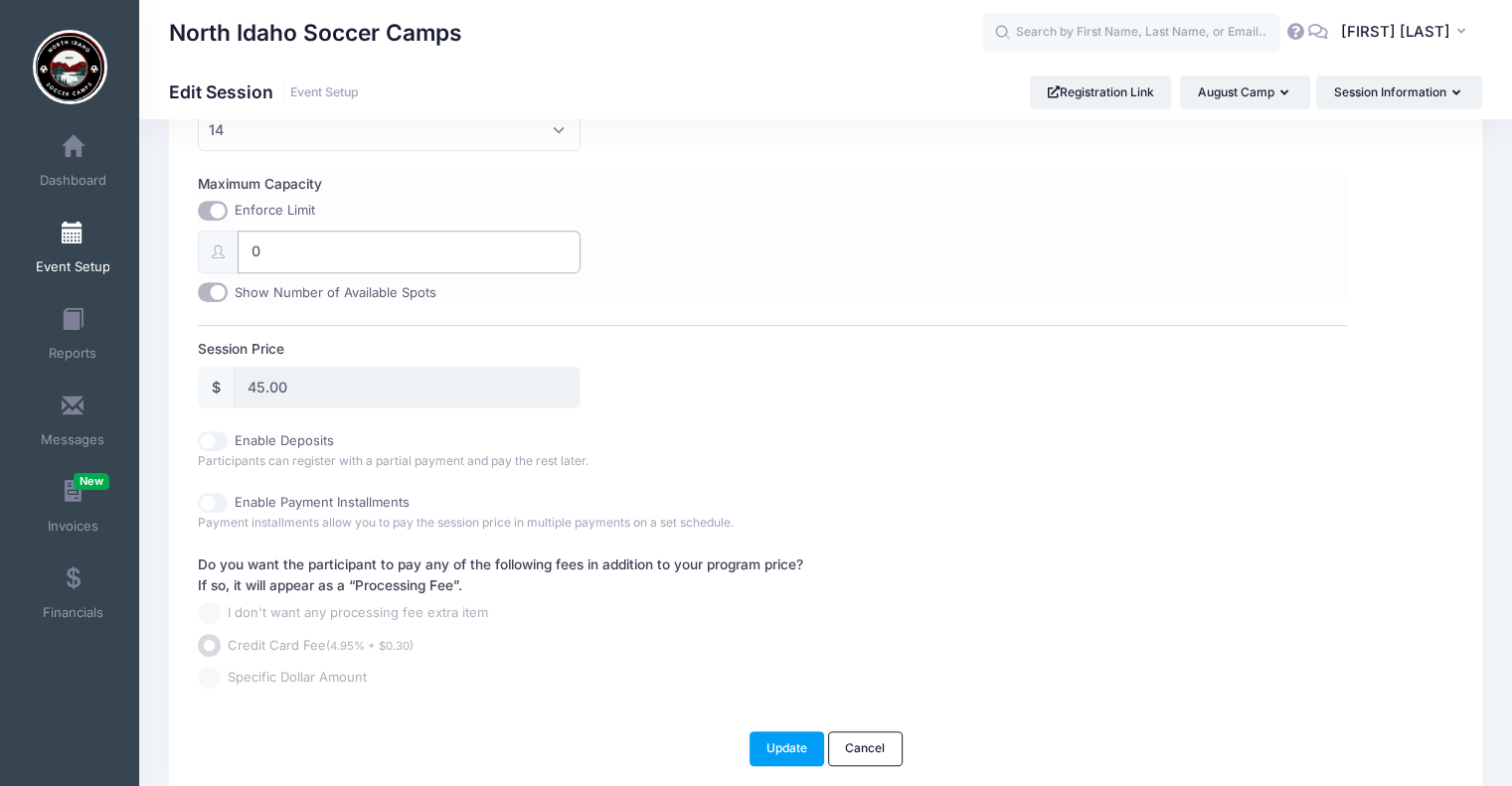 scroll, scrollTop: 890, scrollLeft: 0, axis: vertical 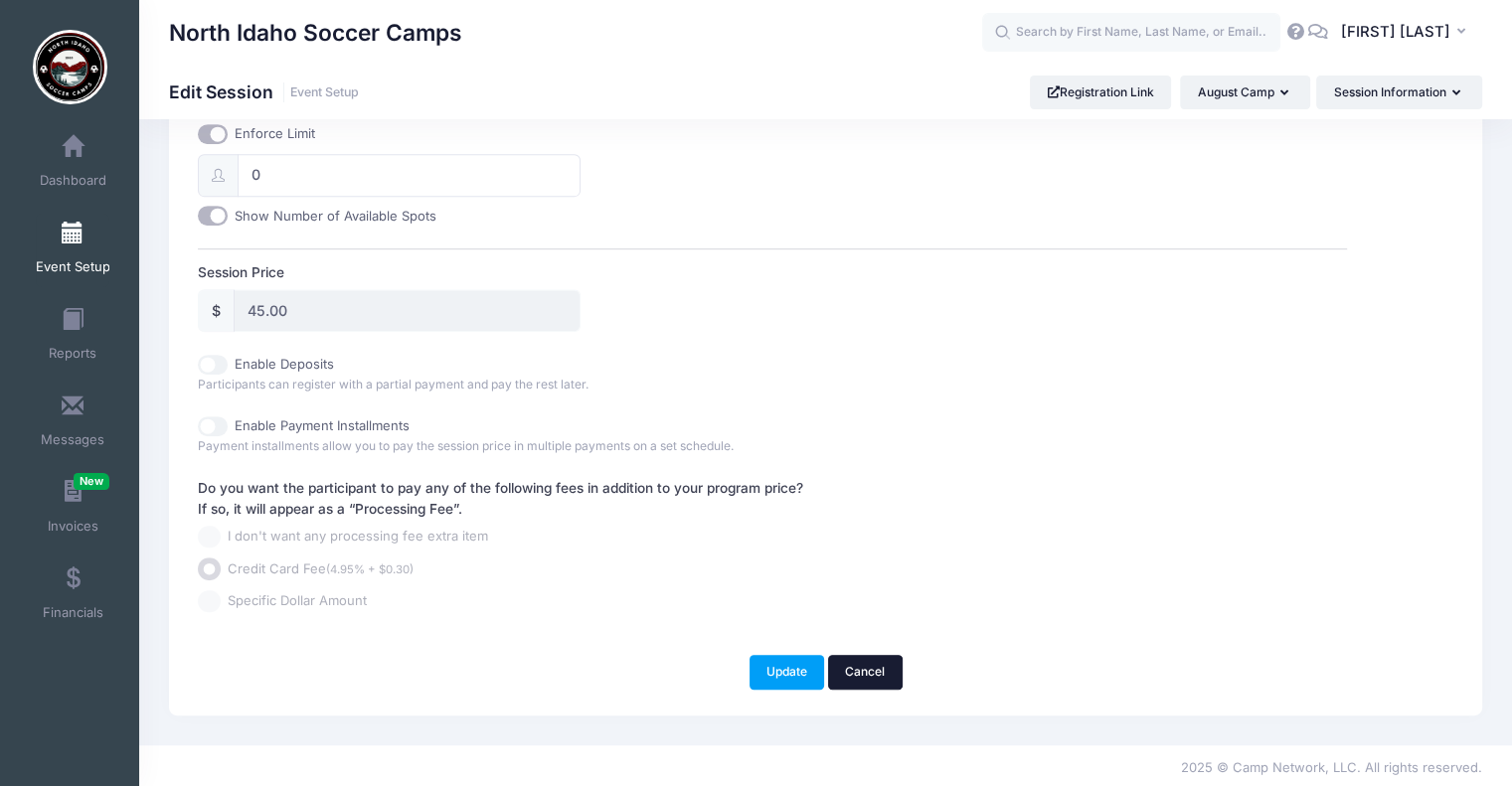click on "Cancel" at bounding box center [865, 672] 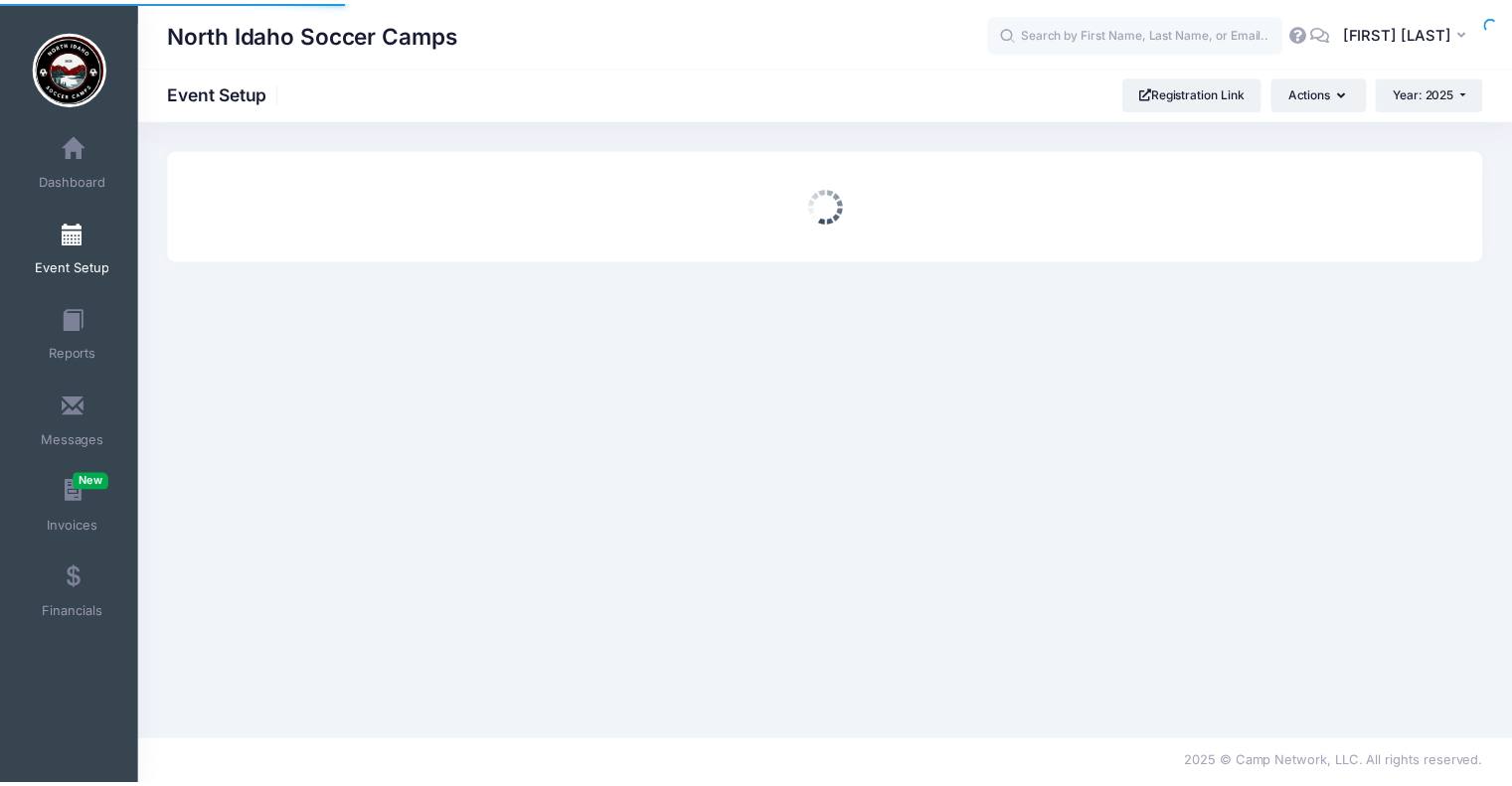 scroll, scrollTop: 0, scrollLeft: 0, axis: both 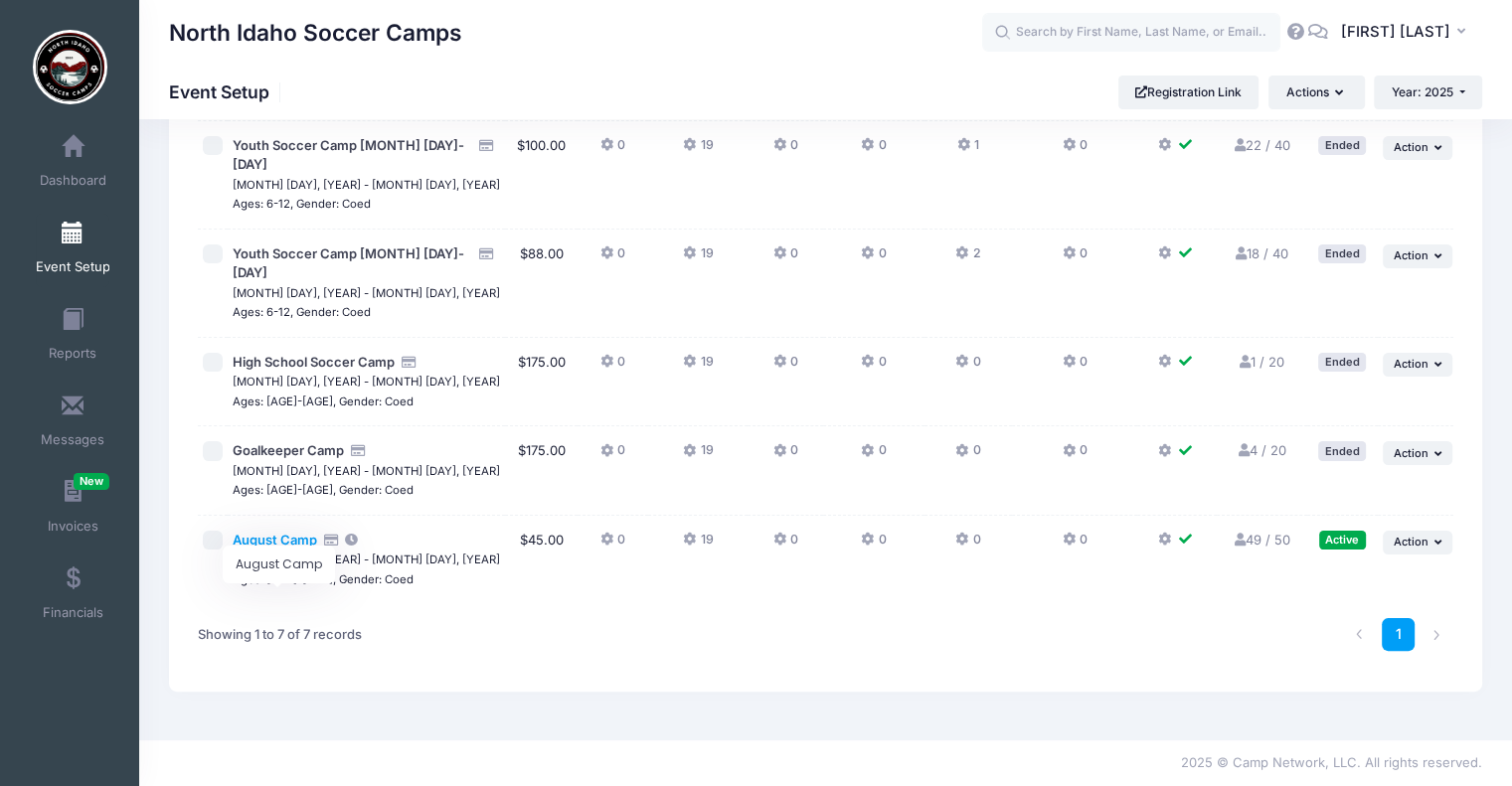 click on "August Camp" at bounding box center [274, 540] 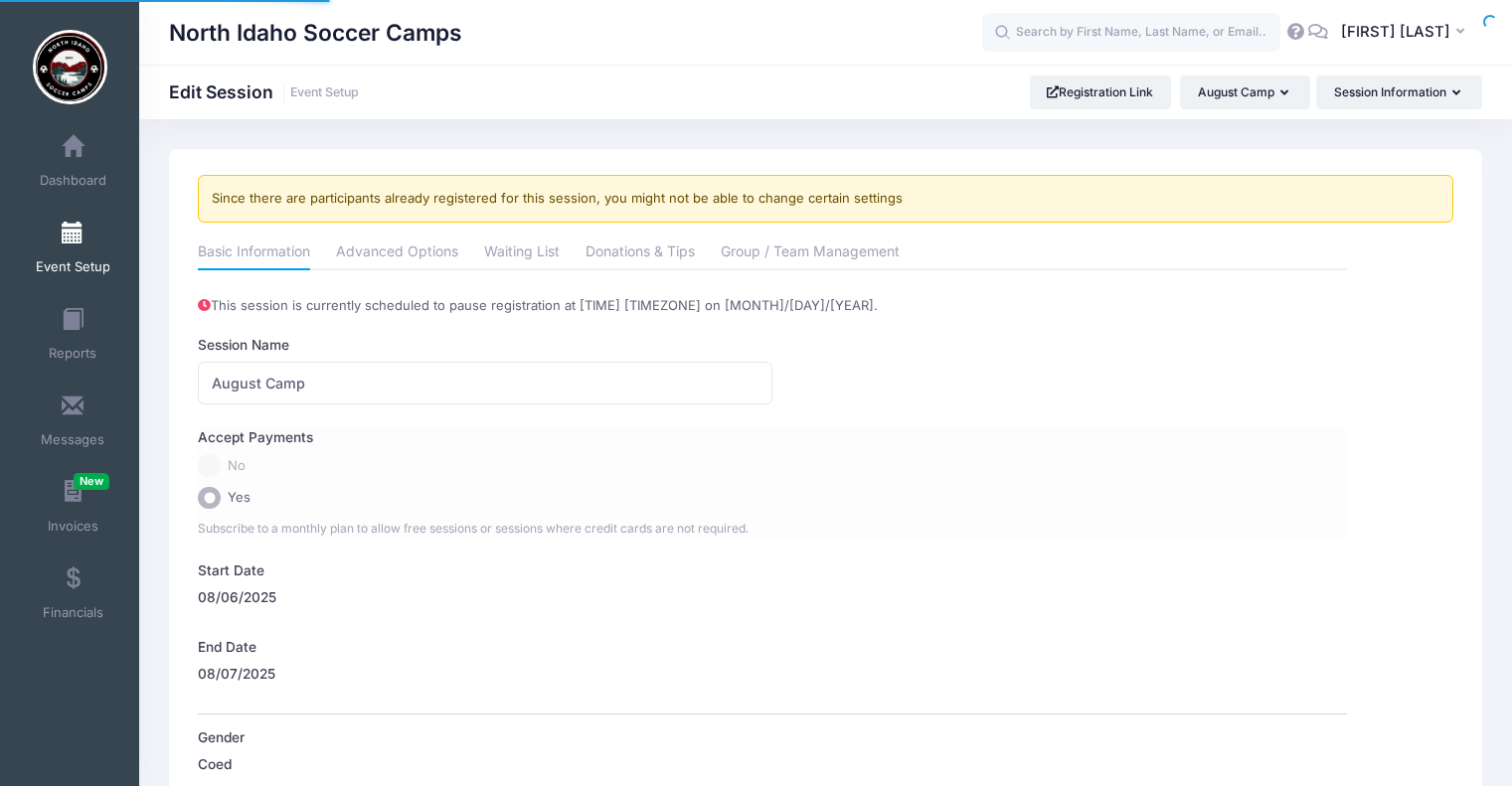 scroll, scrollTop: 0, scrollLeft: 0, axis: both 